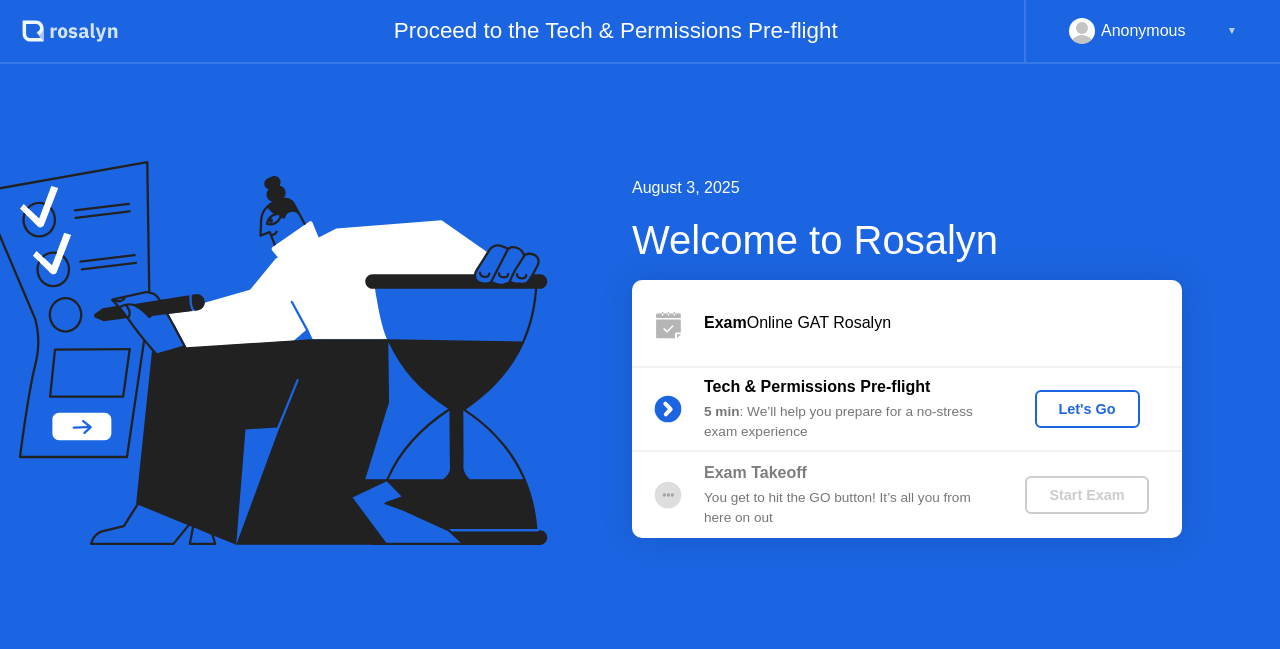 scroll, scrollTop: 0, scrollLeft: 0, axis: both 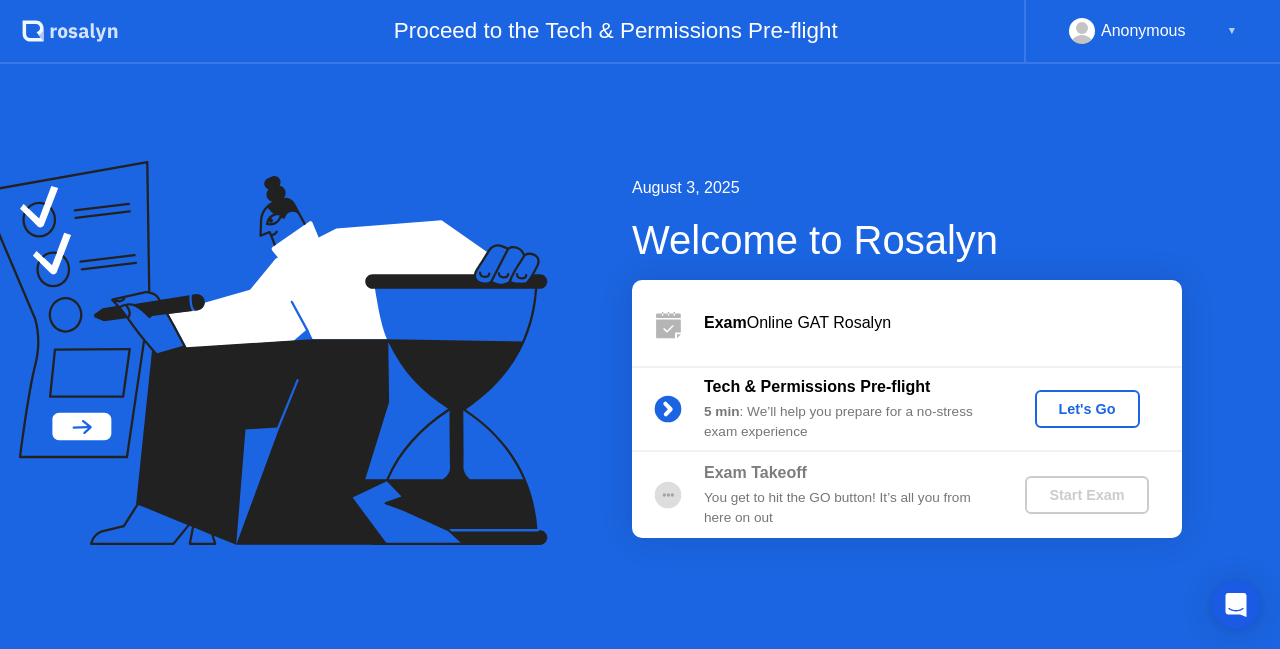 click on "Let's Go" 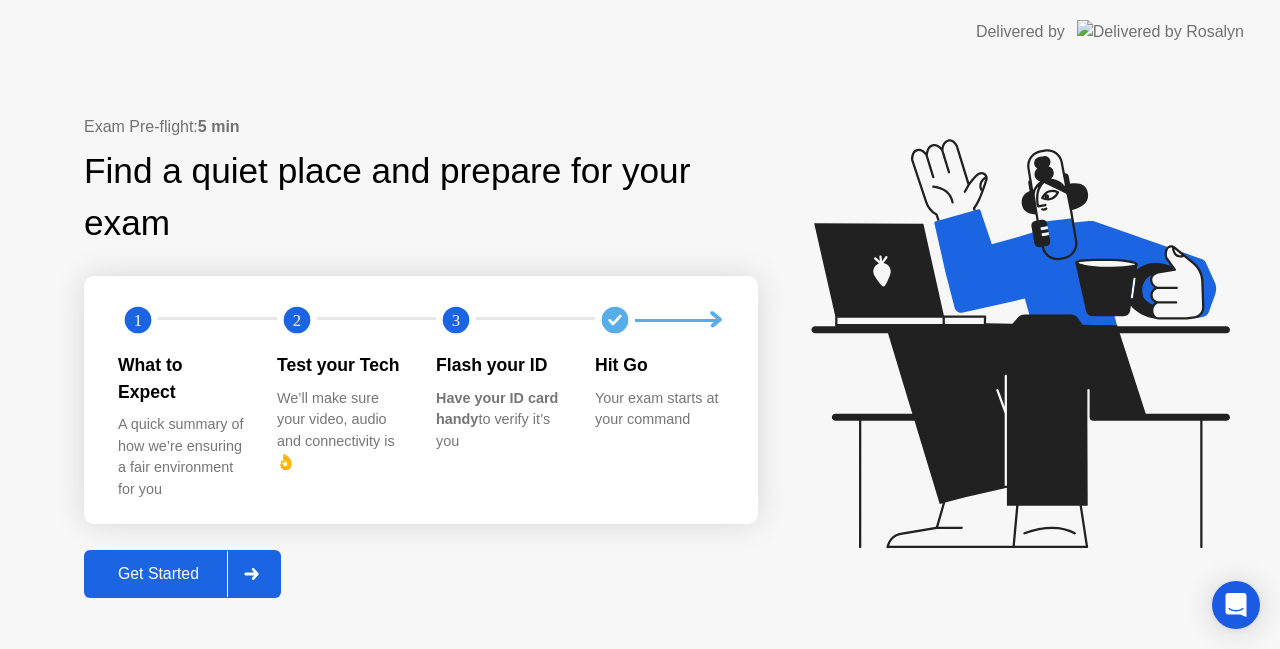 click on "Get Started" 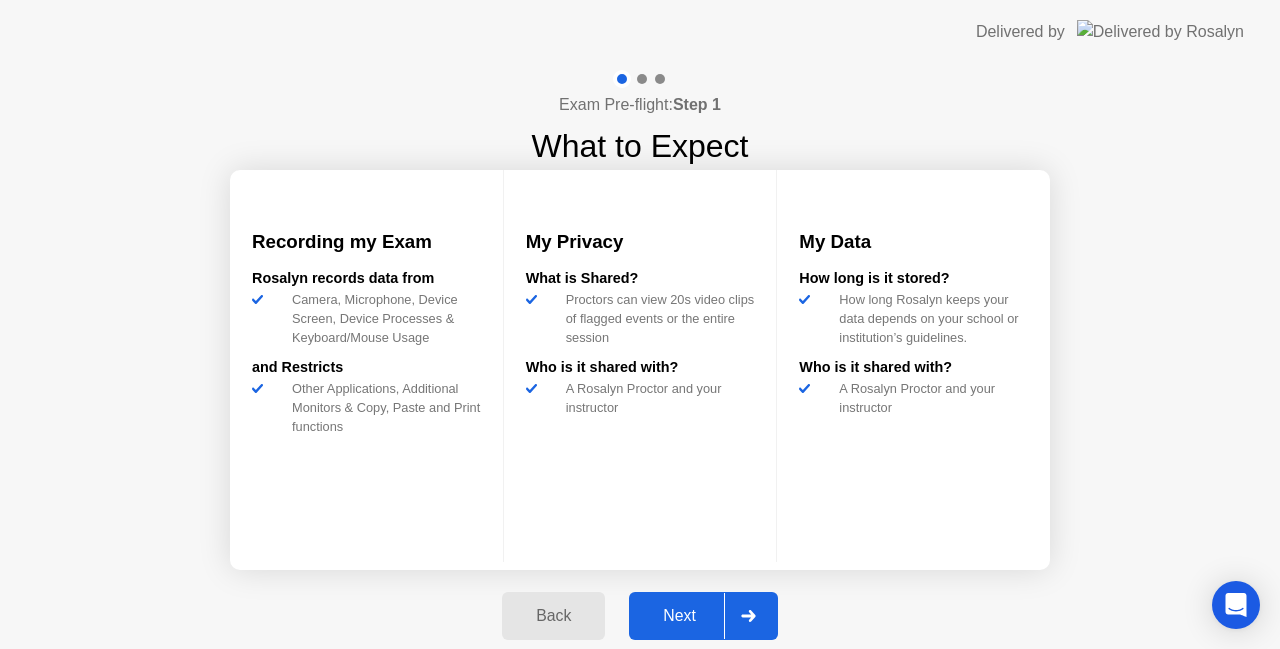 click on "Next" 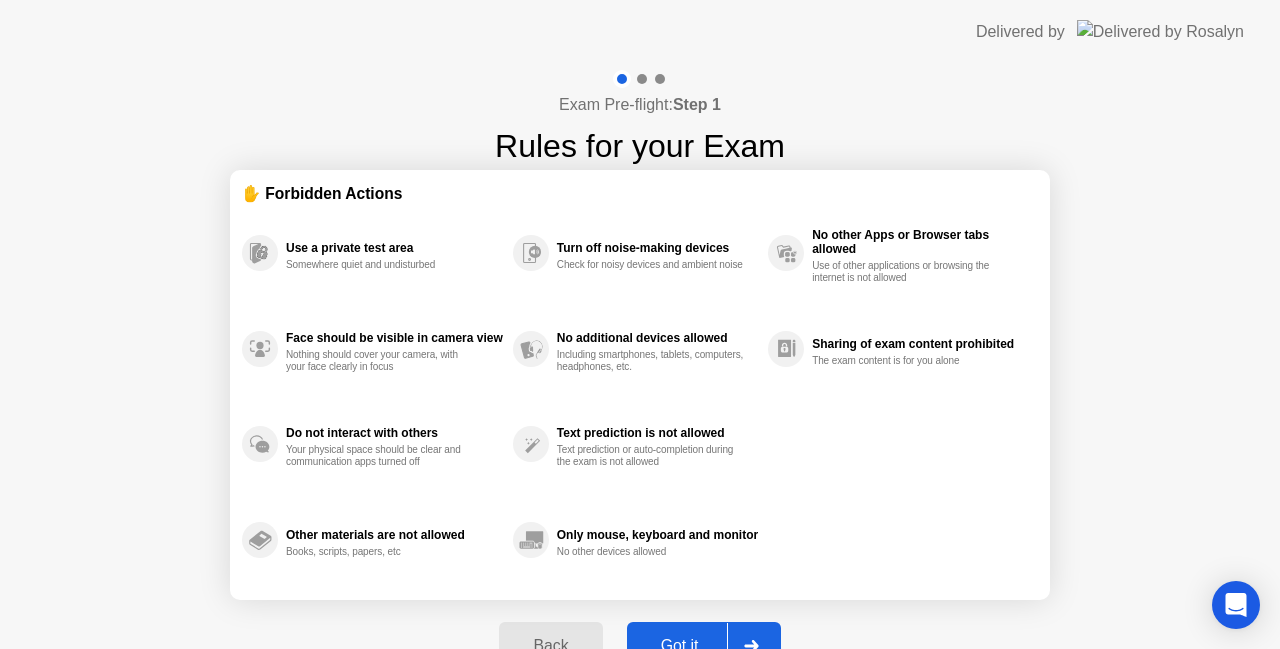 click on "Got it" 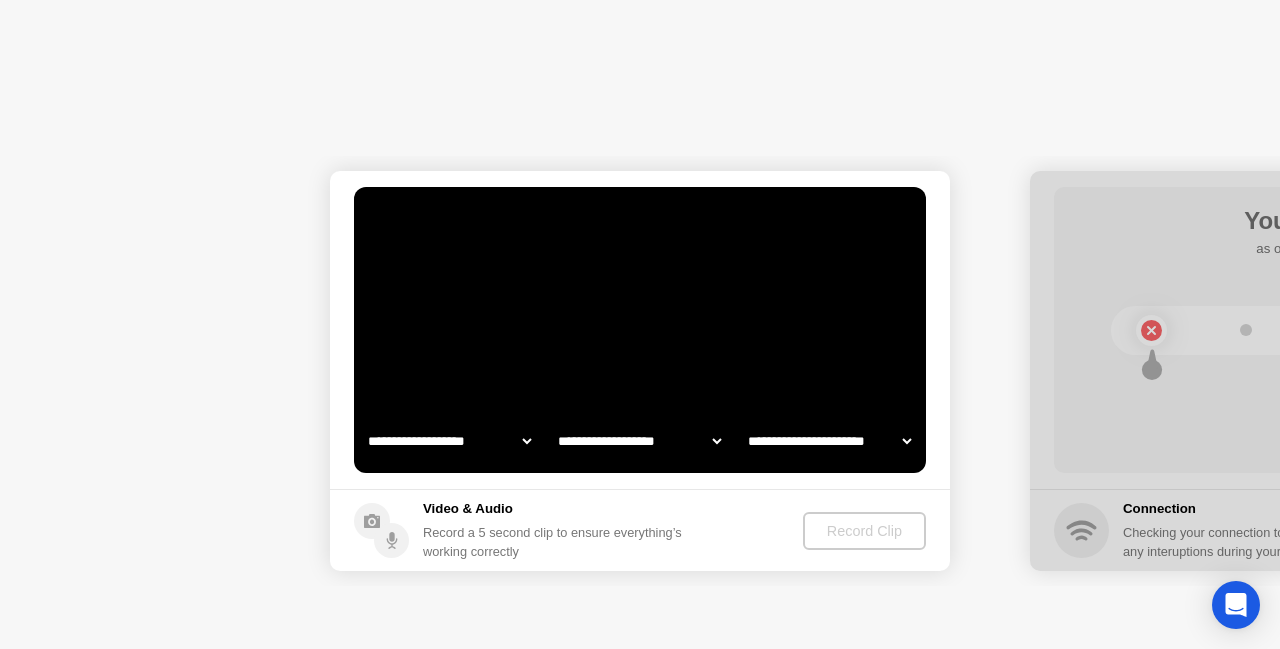 select on "**********" 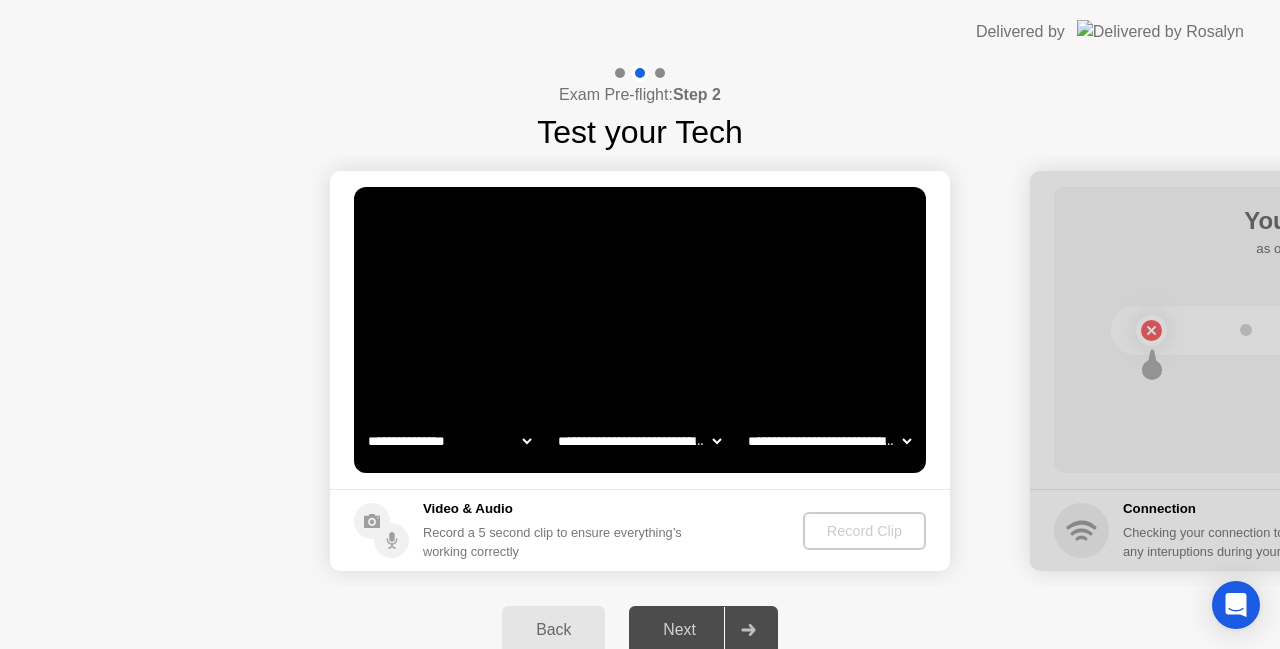 click on "[FIRST] [LAST] [ADDRESS] [CITY] [STATE]" 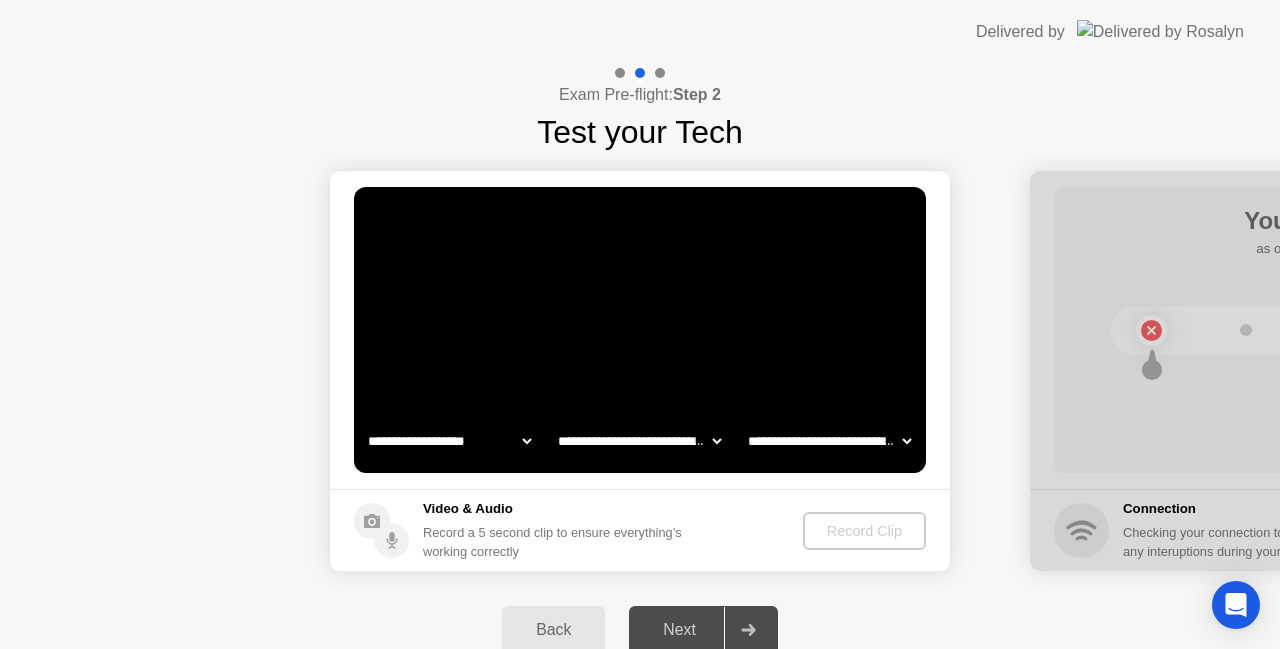 click on "[FIRST] [LAST] [PHONE]" 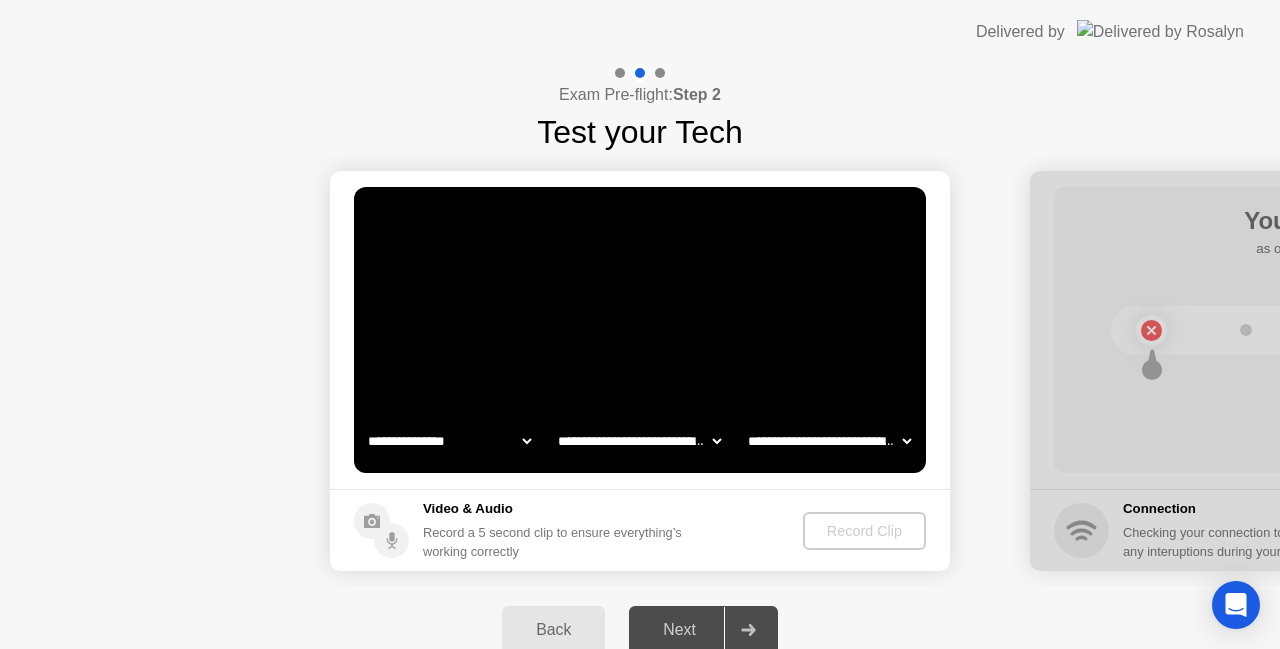 click on "[FIRST] [LAST] [PHONE]" 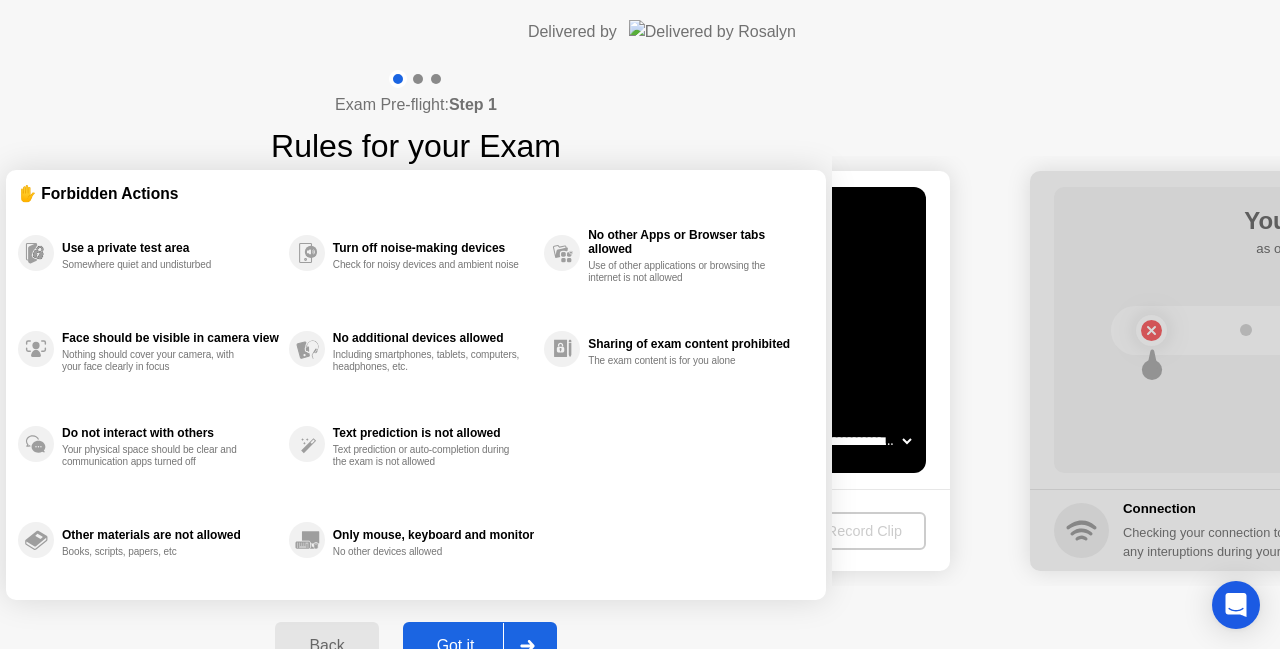 click on "Back" 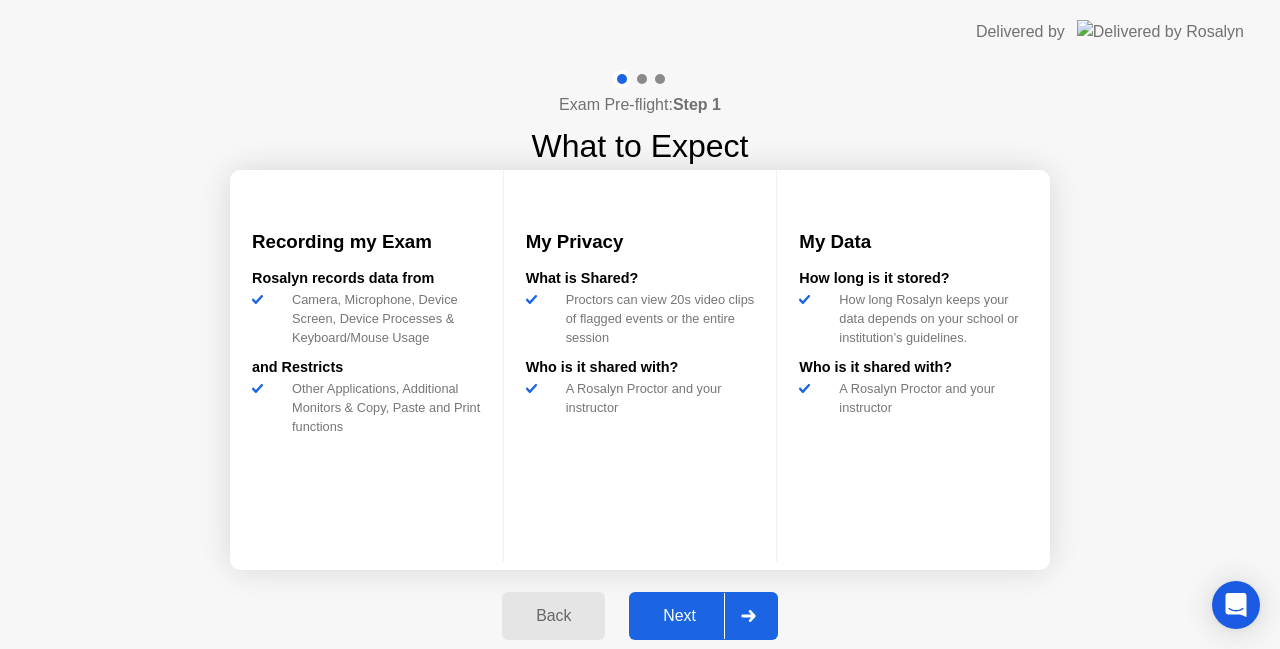click on "Next" 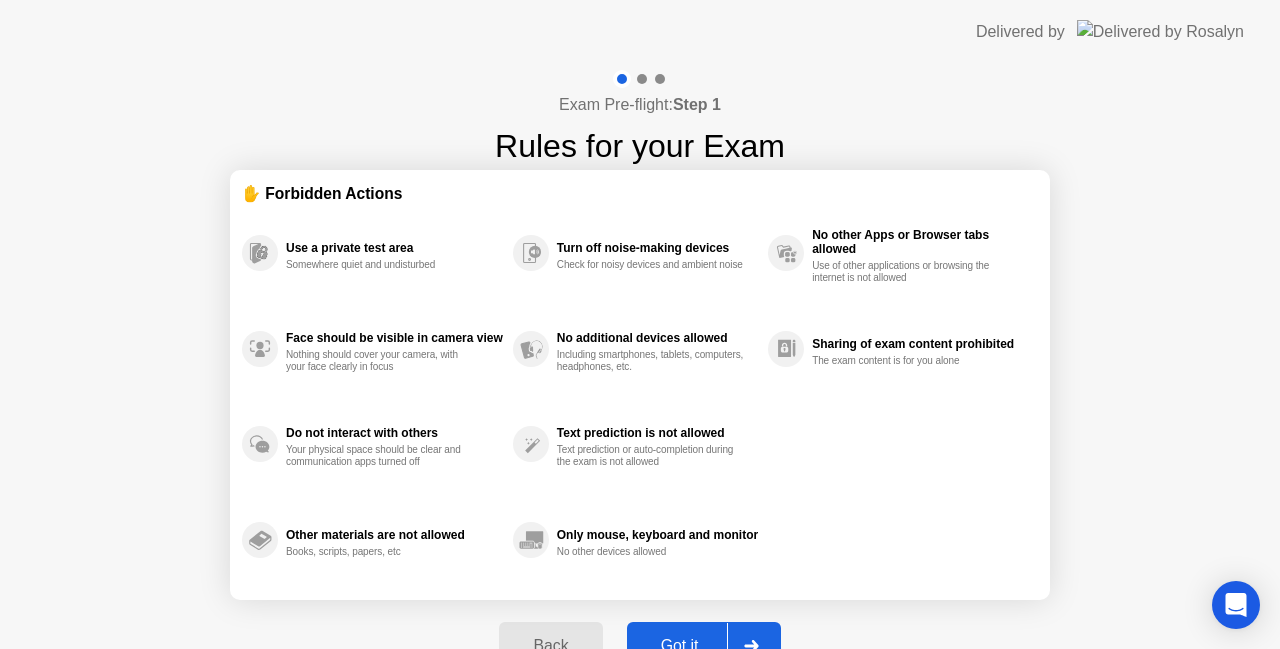 click on "Got it" 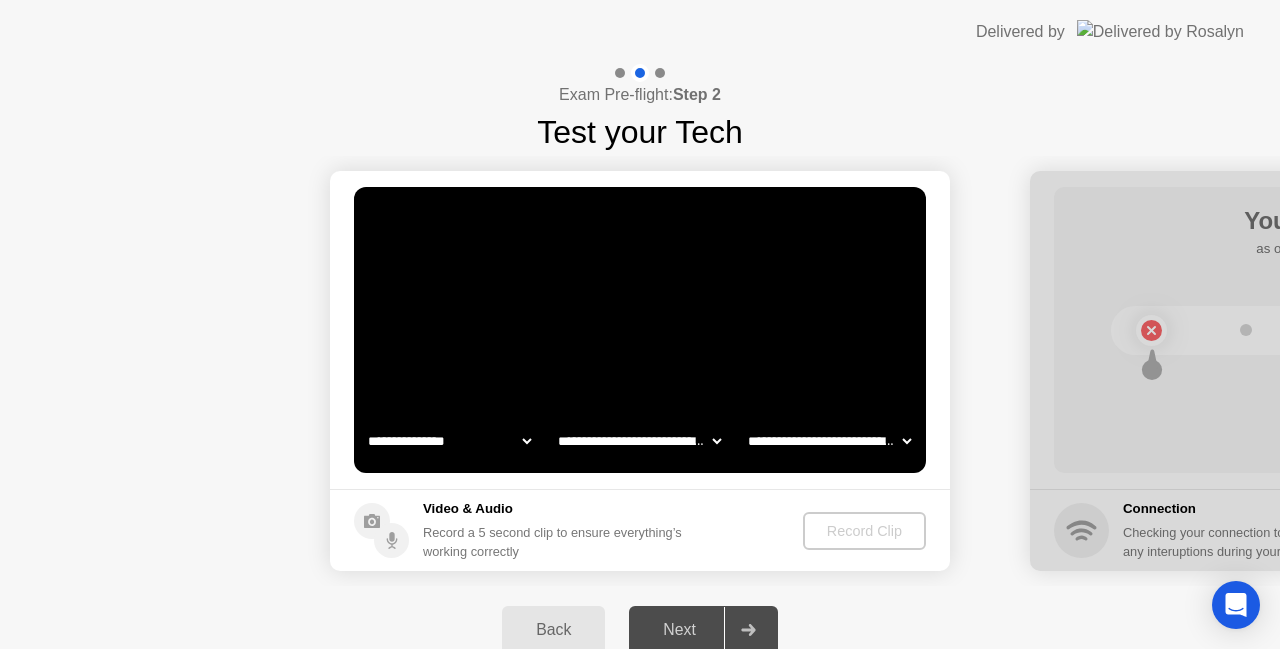 click on "Record Clip" 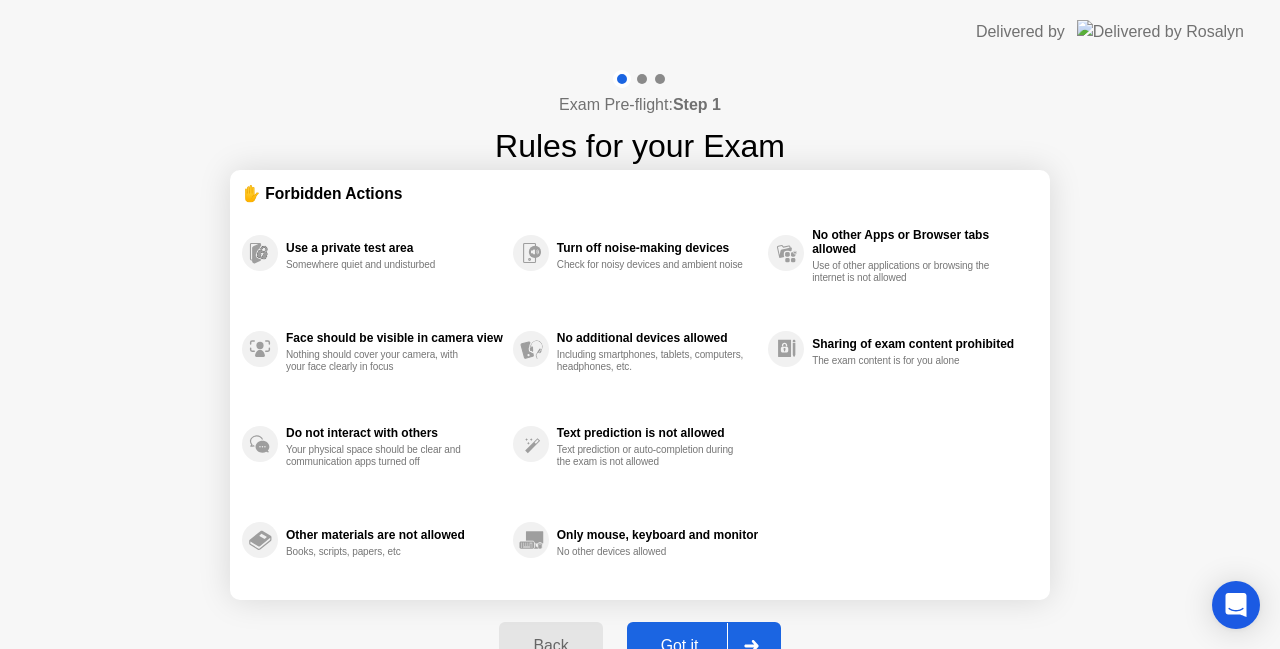 click on "Got it" 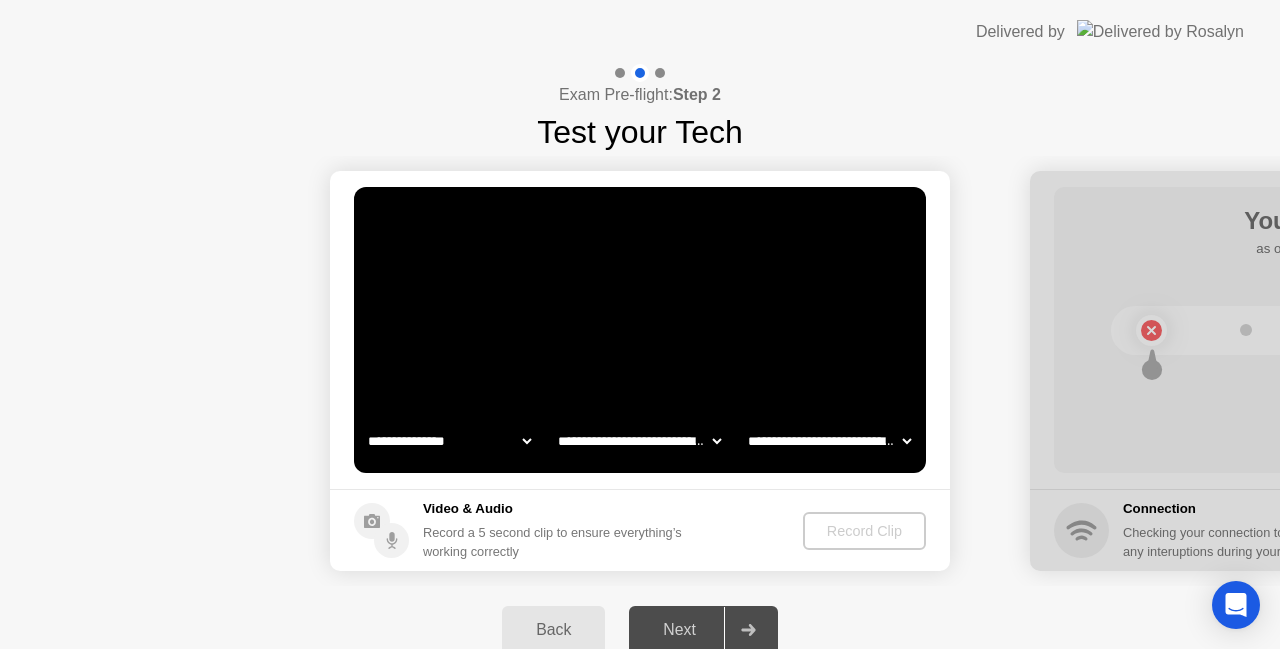 click on "Video & Audio Record a 5 second clip to ensure everything’s working correctly Record Clip" 